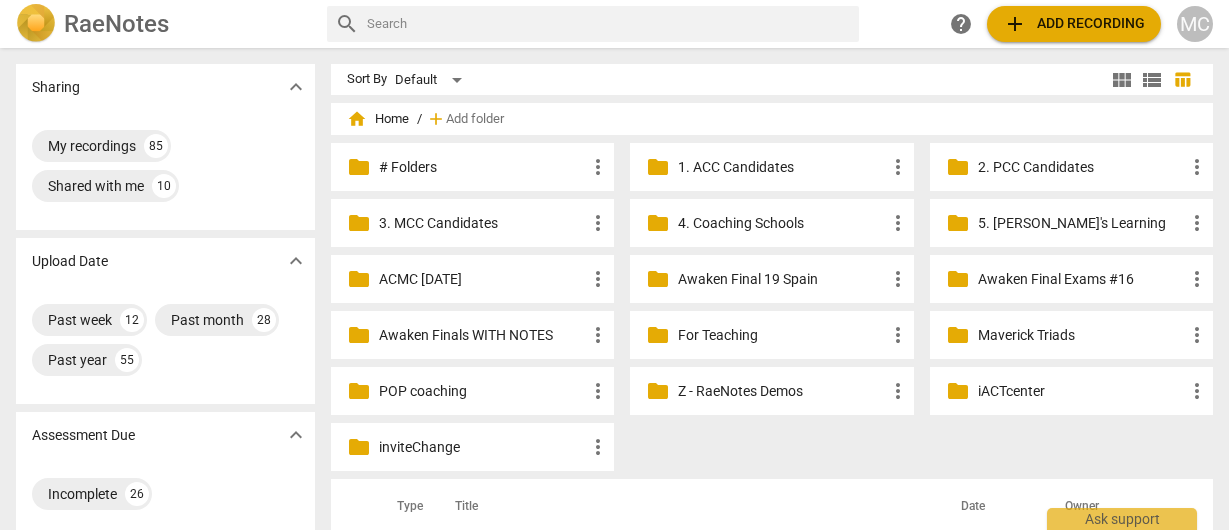 scroll, scrollTop: 0, scrollLeft: 0, axis: both 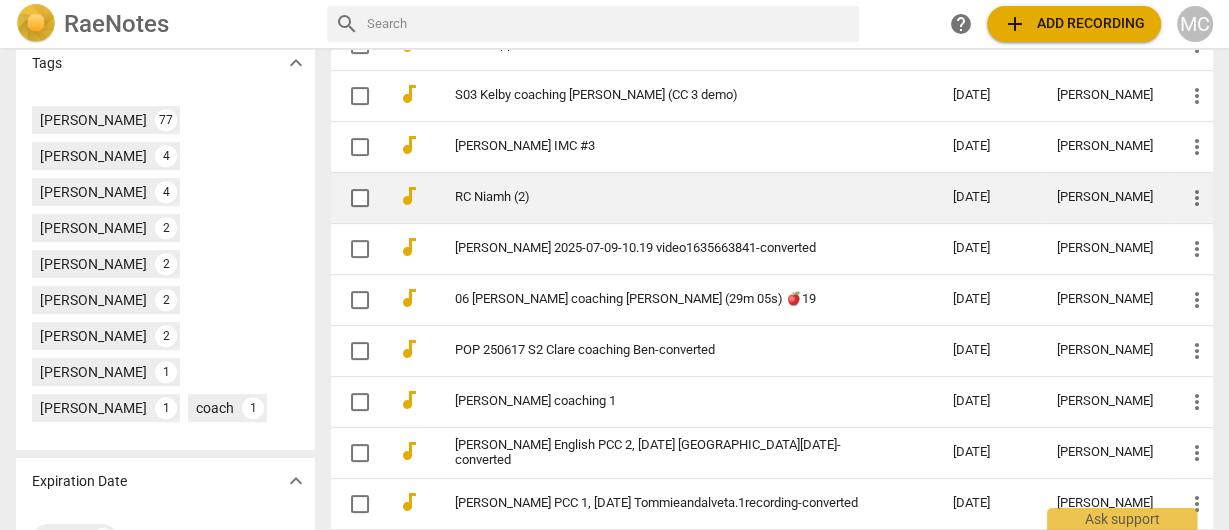 click on "RC Niamh (2)" at bounding box center [684, 197] 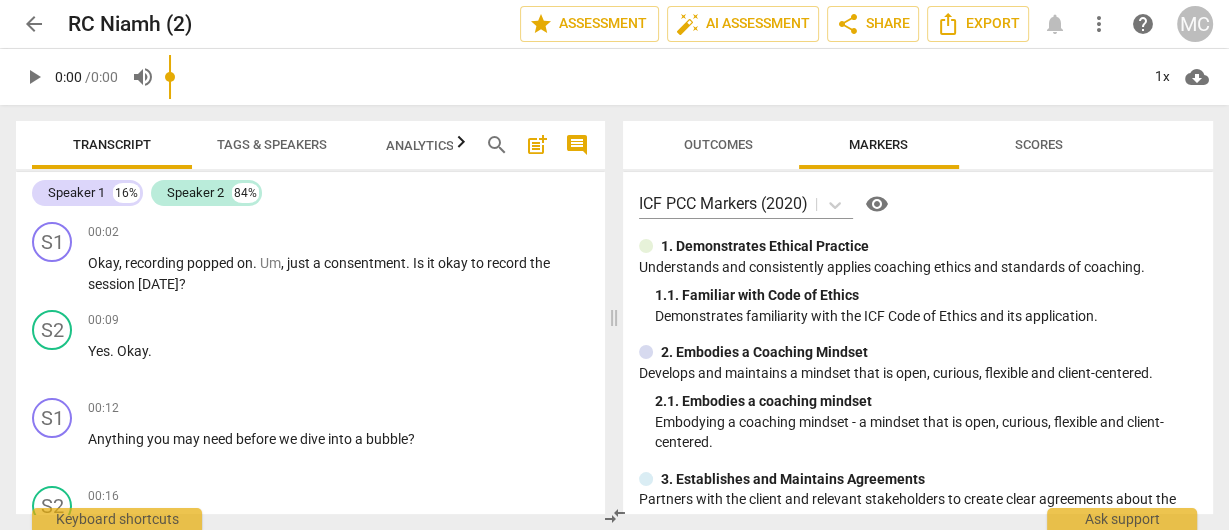 click on "Tags & Speakers" at bounding box center [272, 145] 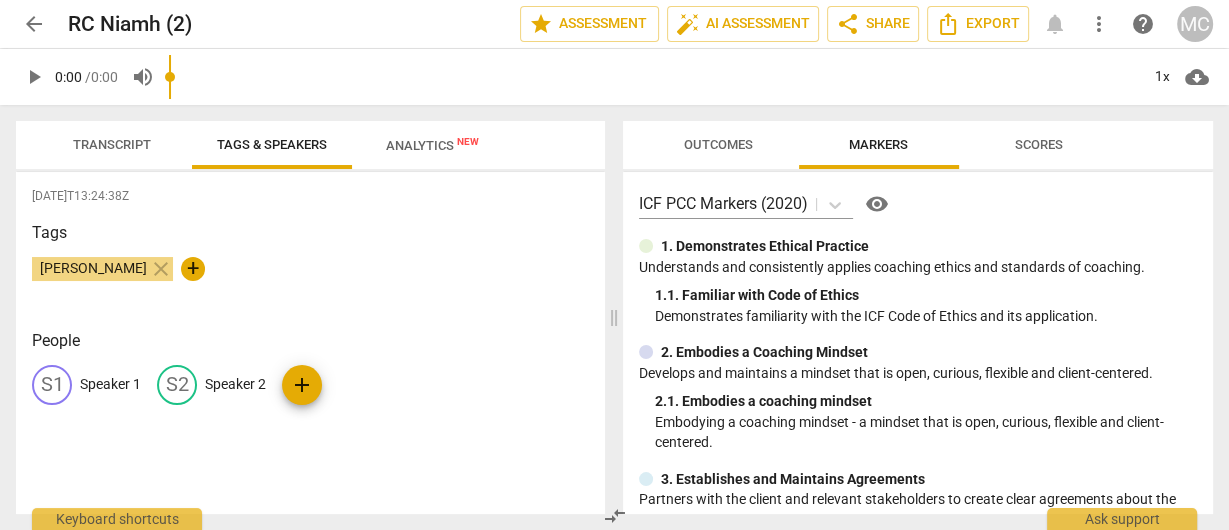 click on "Speaker 1" at bounding box center [110, 384] 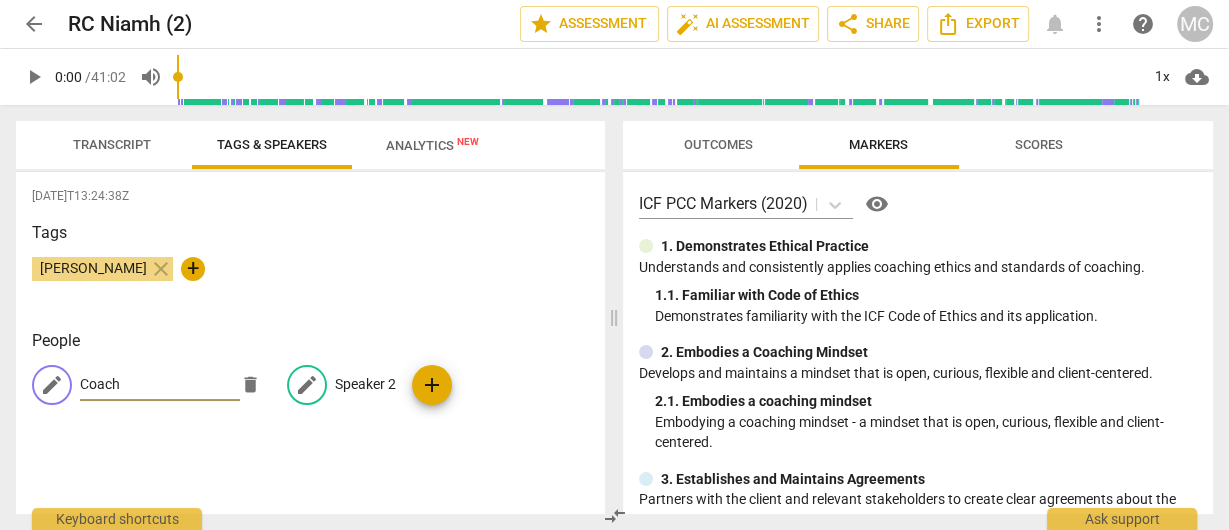 type on "Coach" 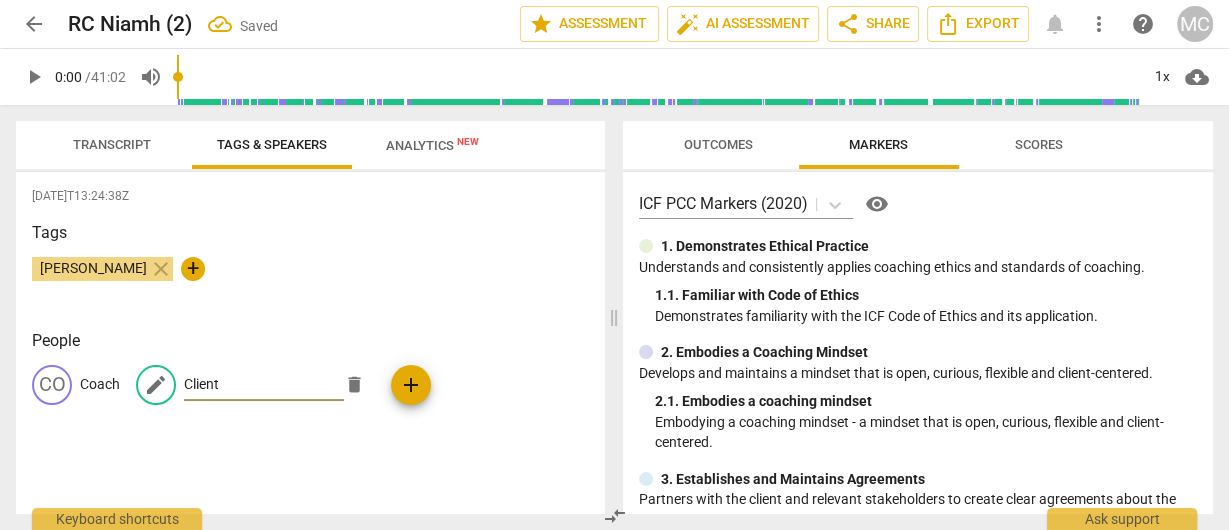 type on "Client" 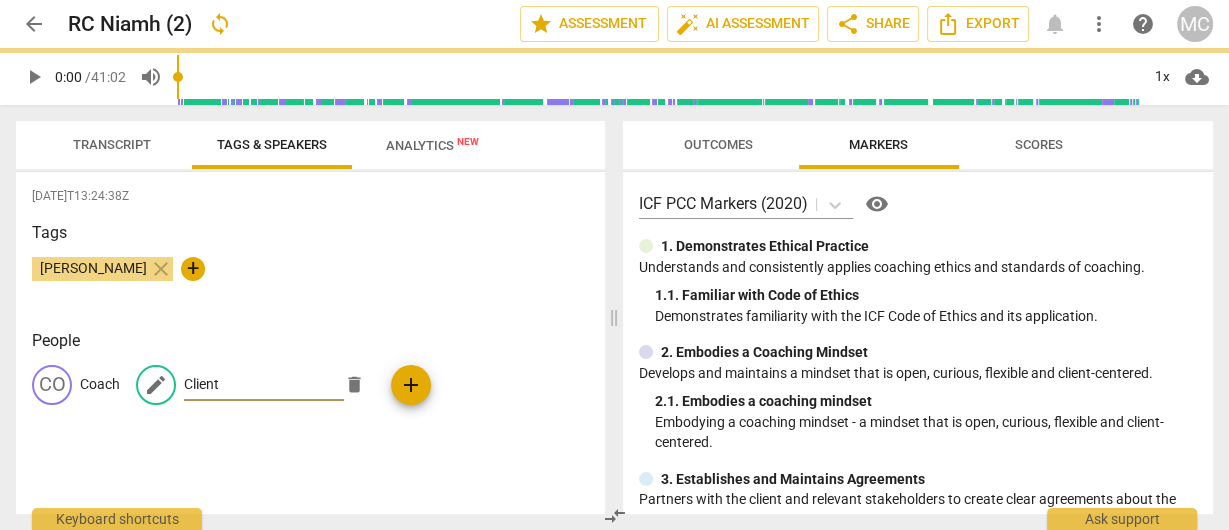 click on "Transcript" at bounding box center [112, 145] 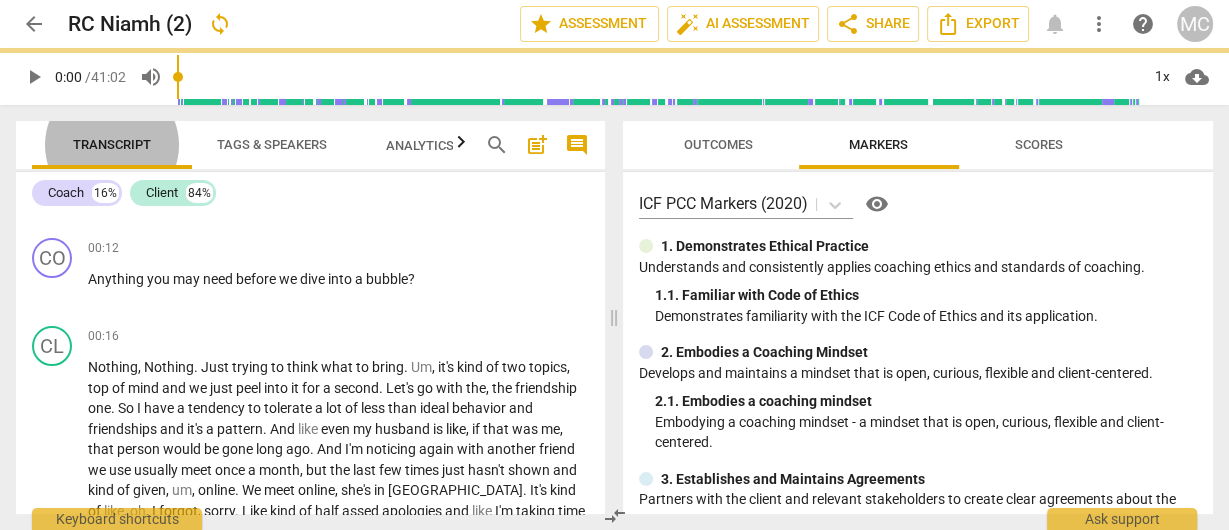 scroll, scrollTop: 0, scrollLeft: 0, axis: both 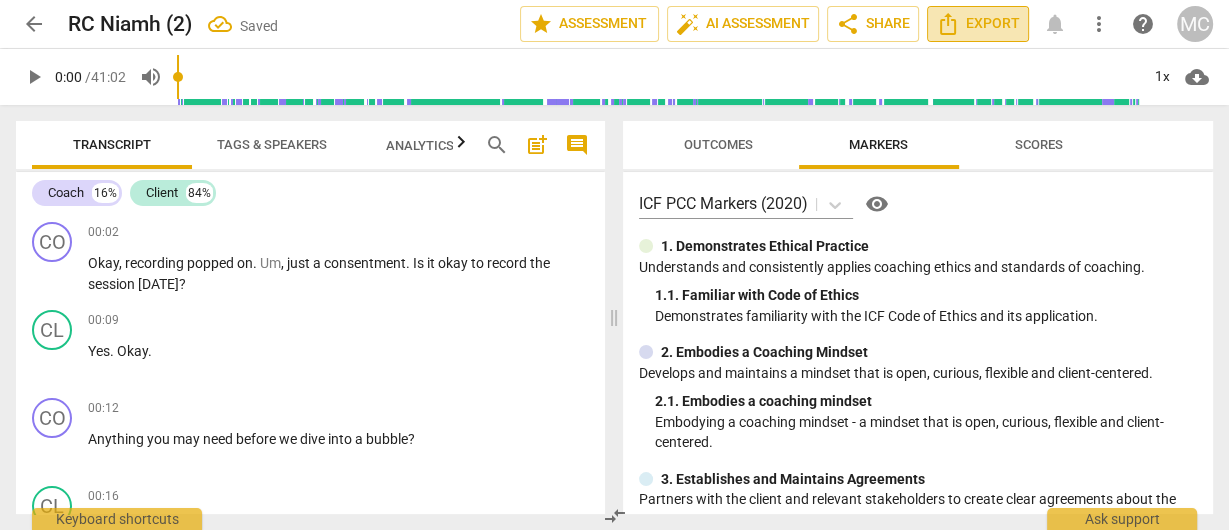 click on "Export" at bounding box center [978, 24] 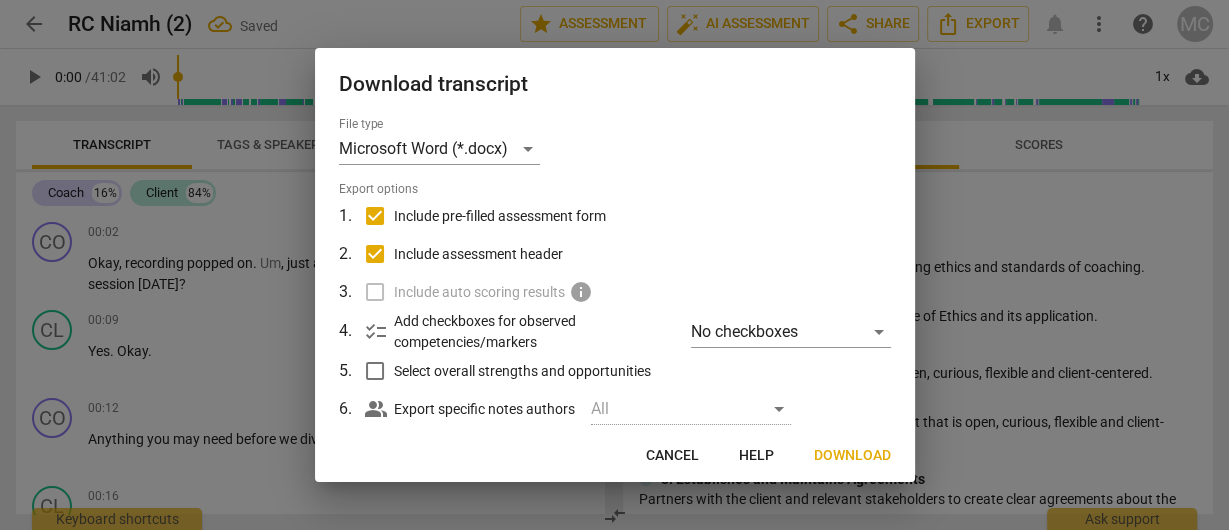 click on "Download" at bounding box center (852, 456) 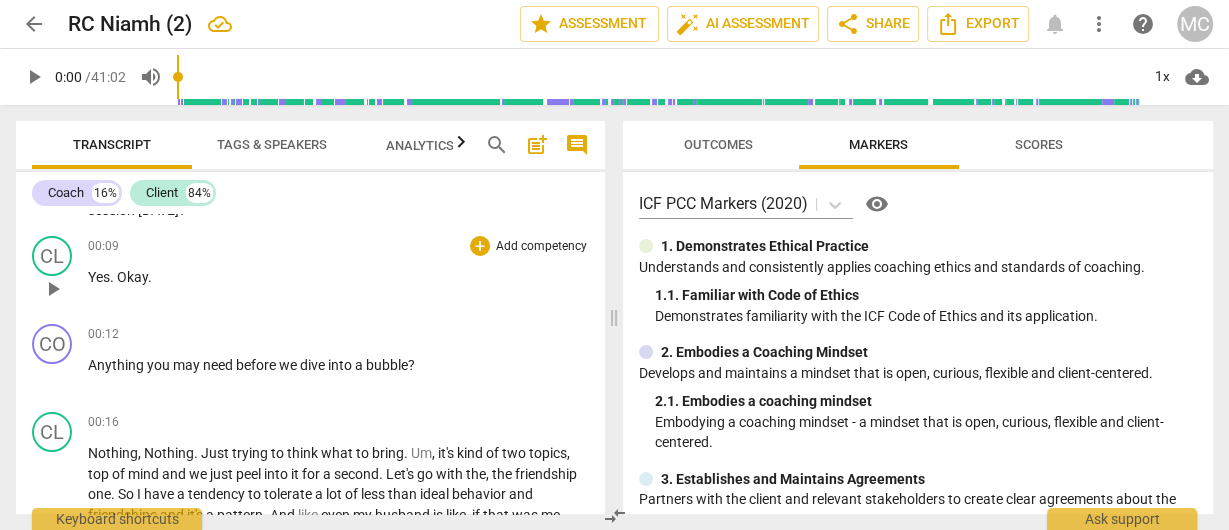 scroll, scrollTop: 0, scrollLeft: 0, axis: both 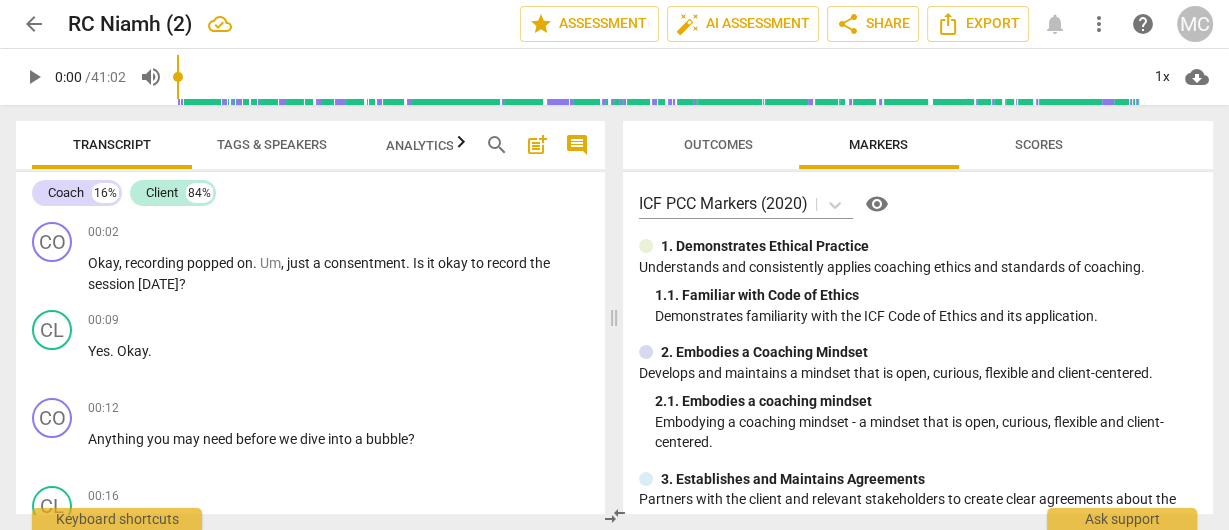 click on "play_arrow" at bounding box center (34, 77) 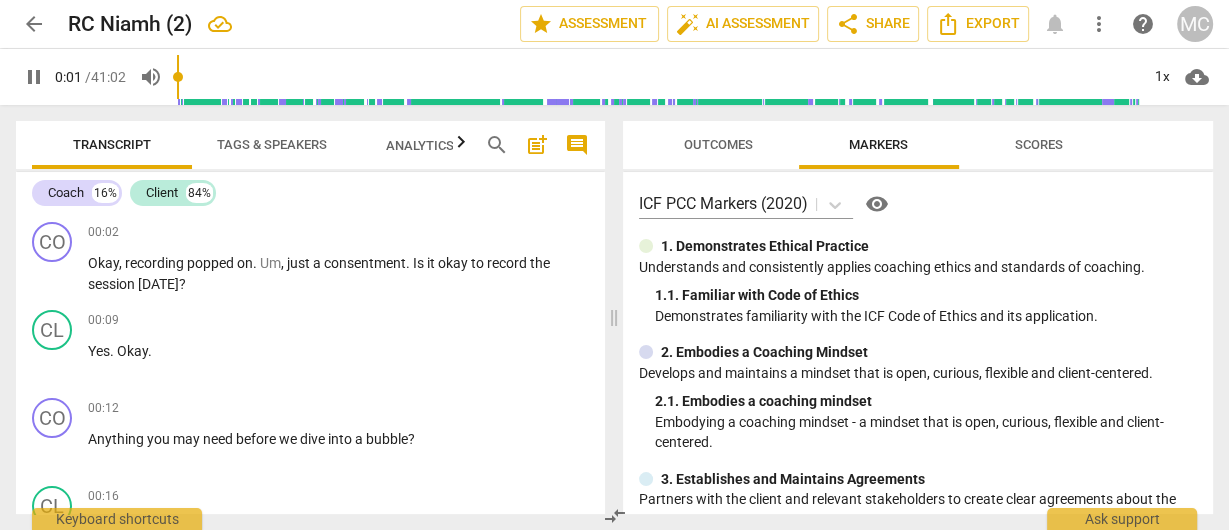 type on "1" 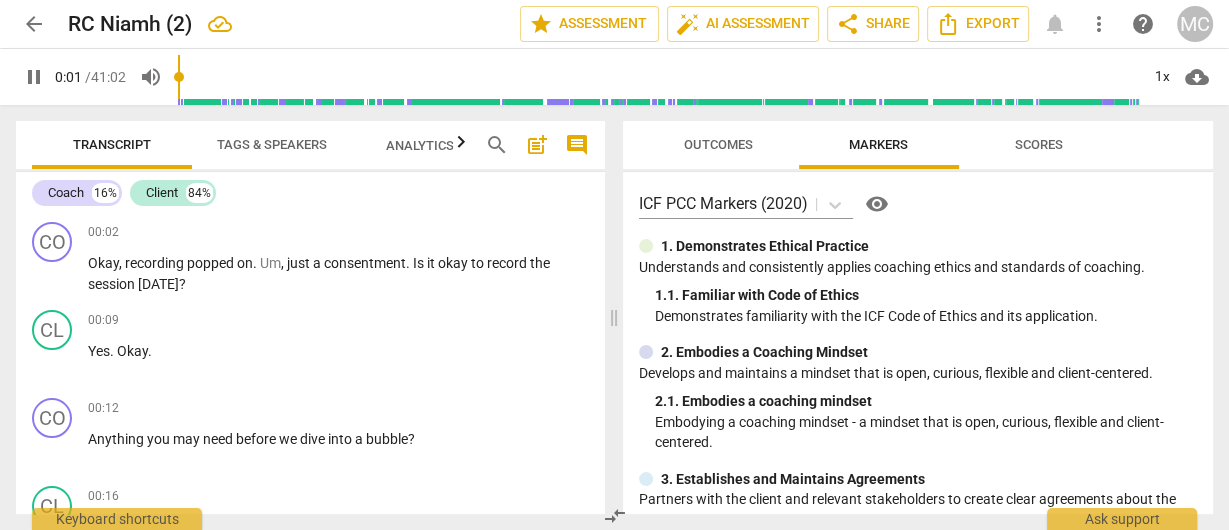 type 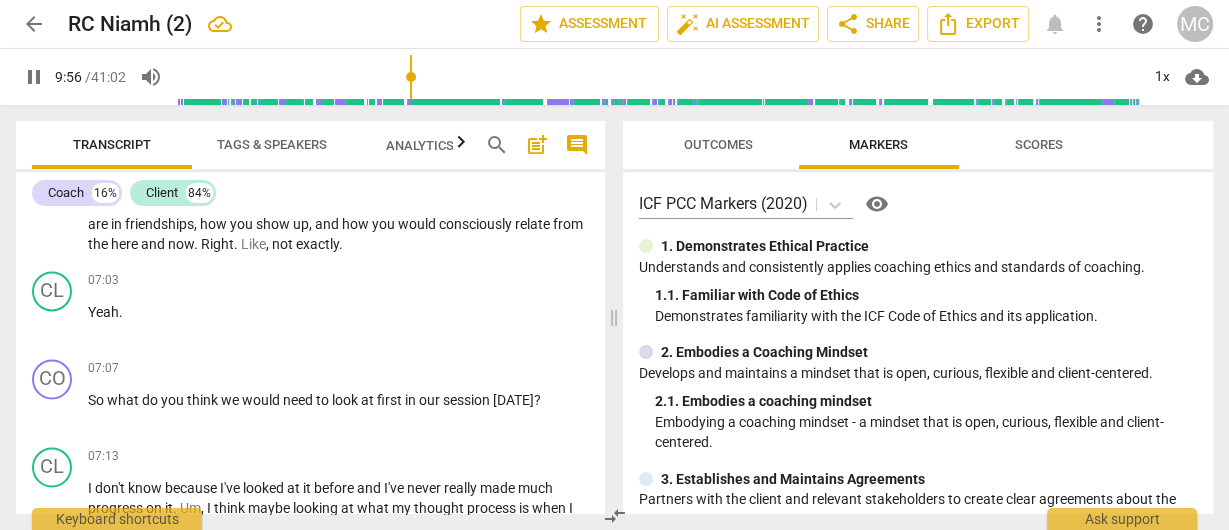 scroll, scrollTop: 3416, scrollLeft: 0, axis: vertical 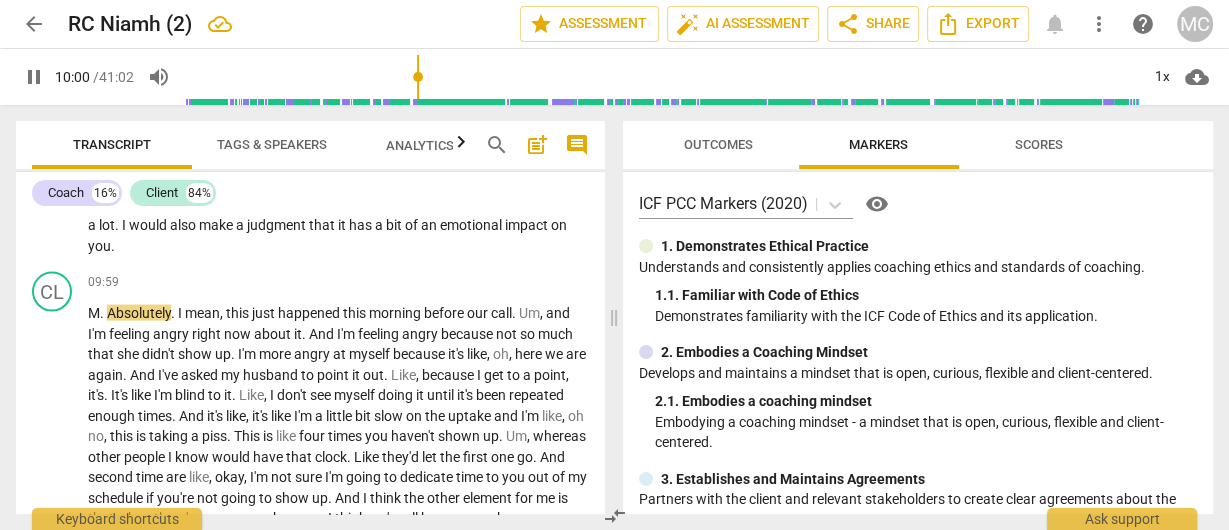 click on "pause" at bounding box center [34, 77] 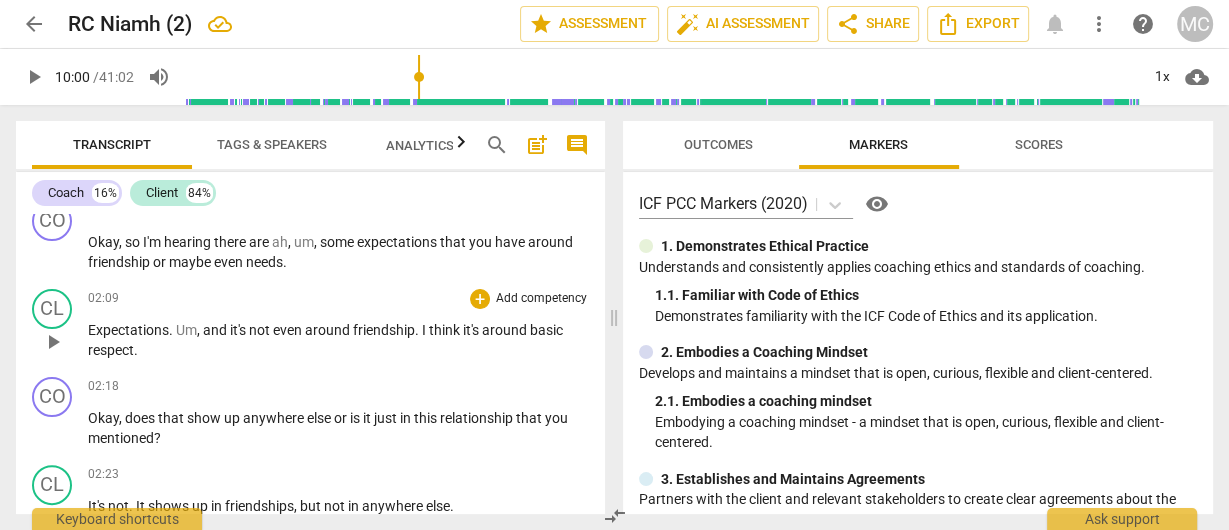 scroll, scrollTop: 560, scrollLeft: 0, axis: vertical 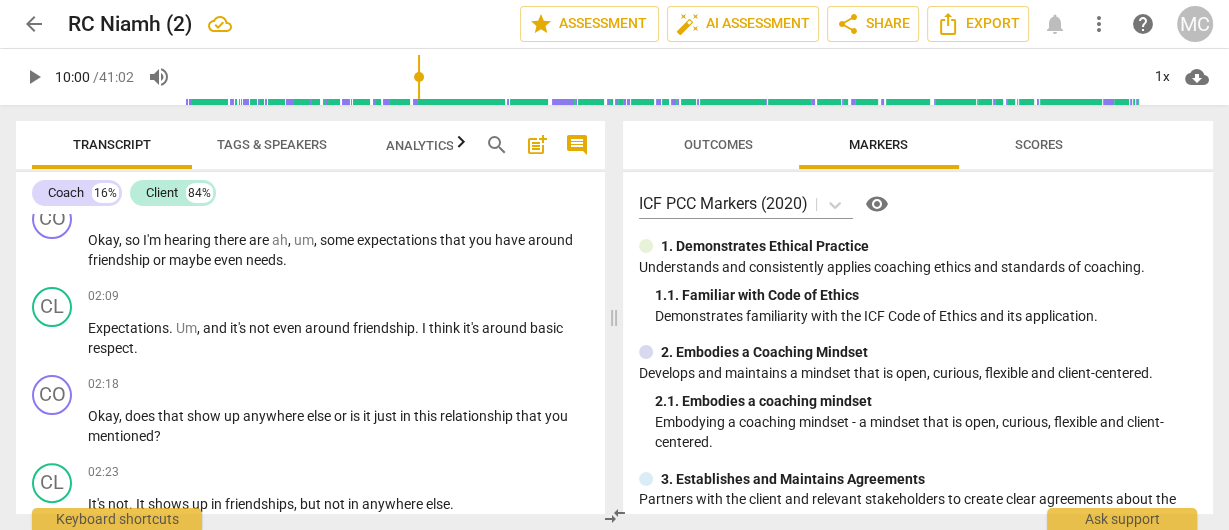 click on "play_arrow" at bounding box center (34, 77) 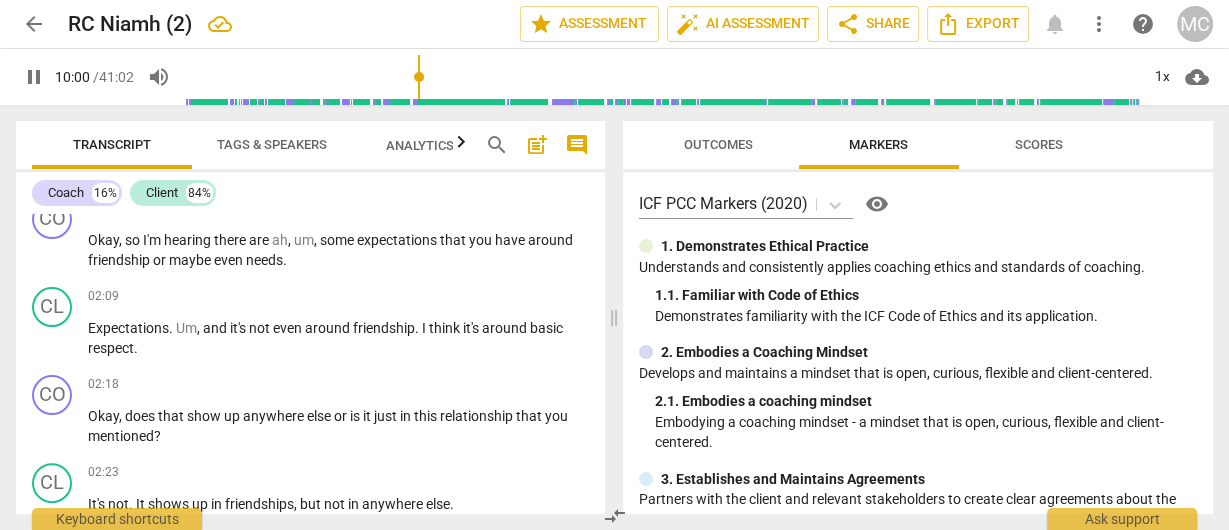 scroll, scrollTop: 3525, scrollLeft: 0, axis: vertical 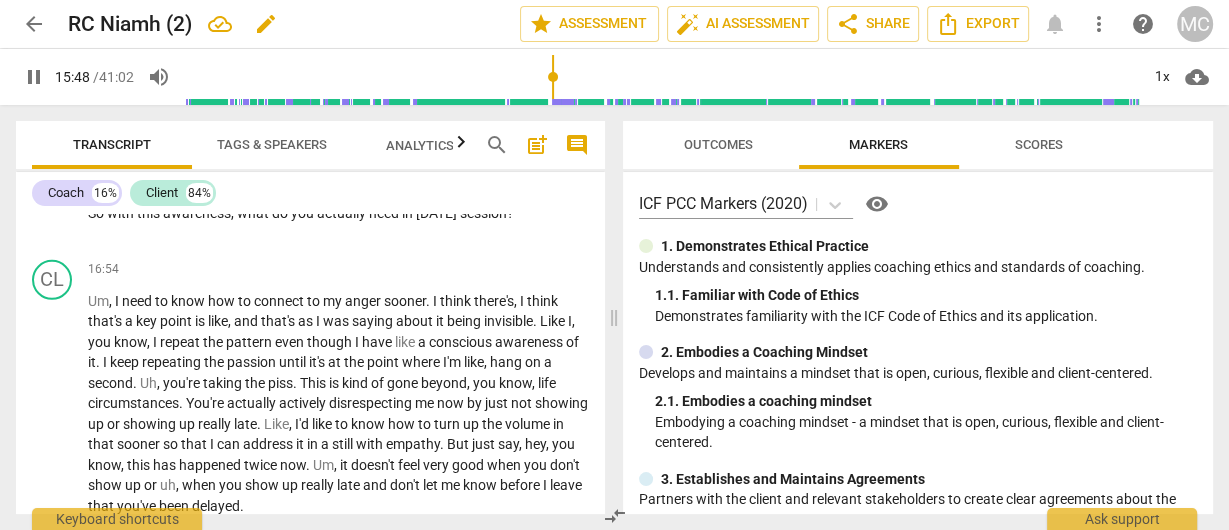 click on "RC Niamh (2) edit" at bounding box center (286, 24) 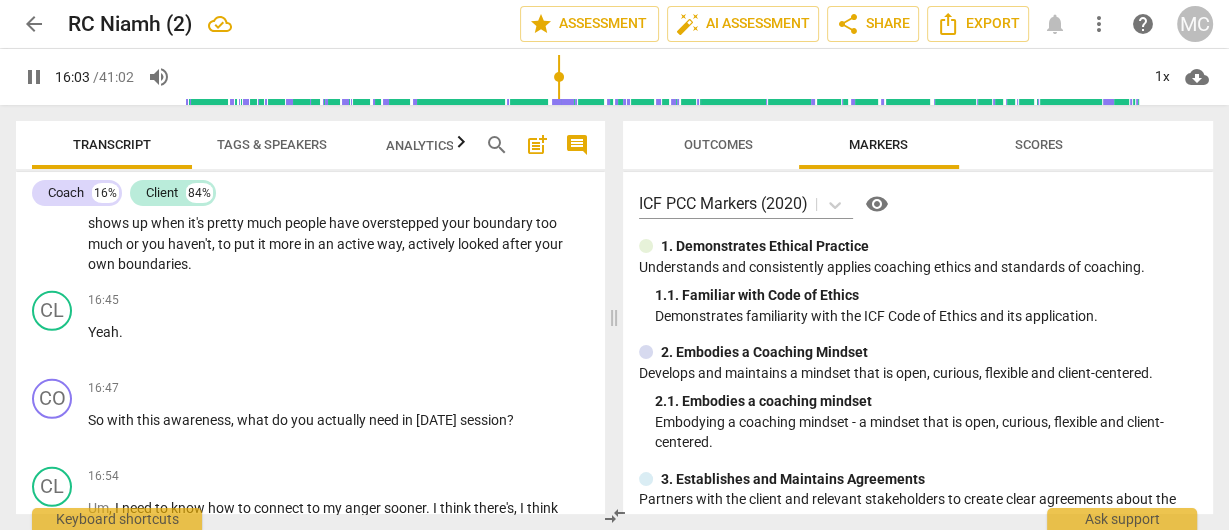 scroll, scrollTop: 5054, scrollLeft: 0, axis: vertical 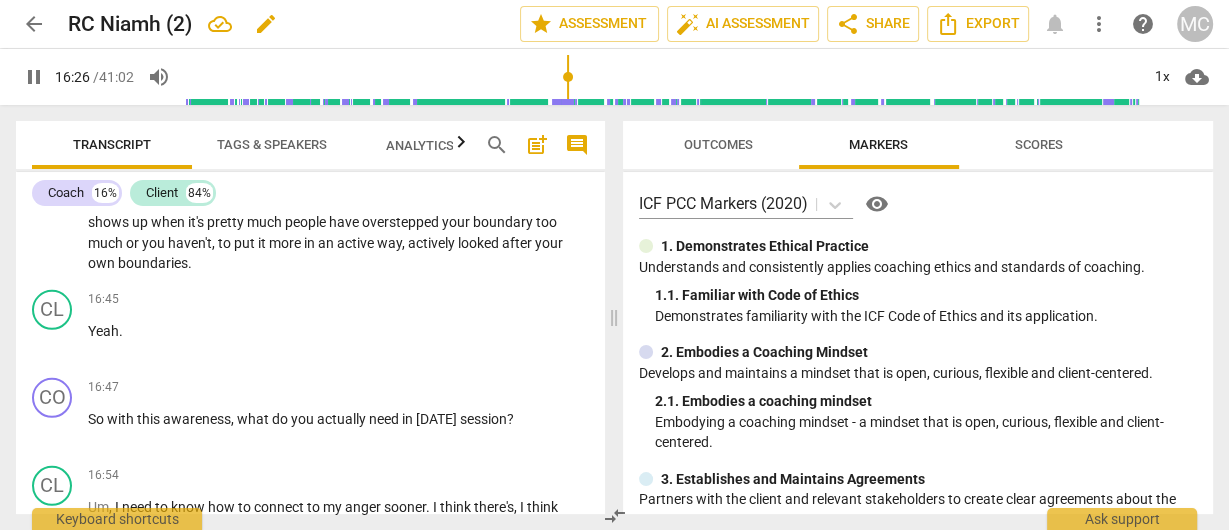 click on "RC Niamh (2) edit" at bounding box center (286, 24) 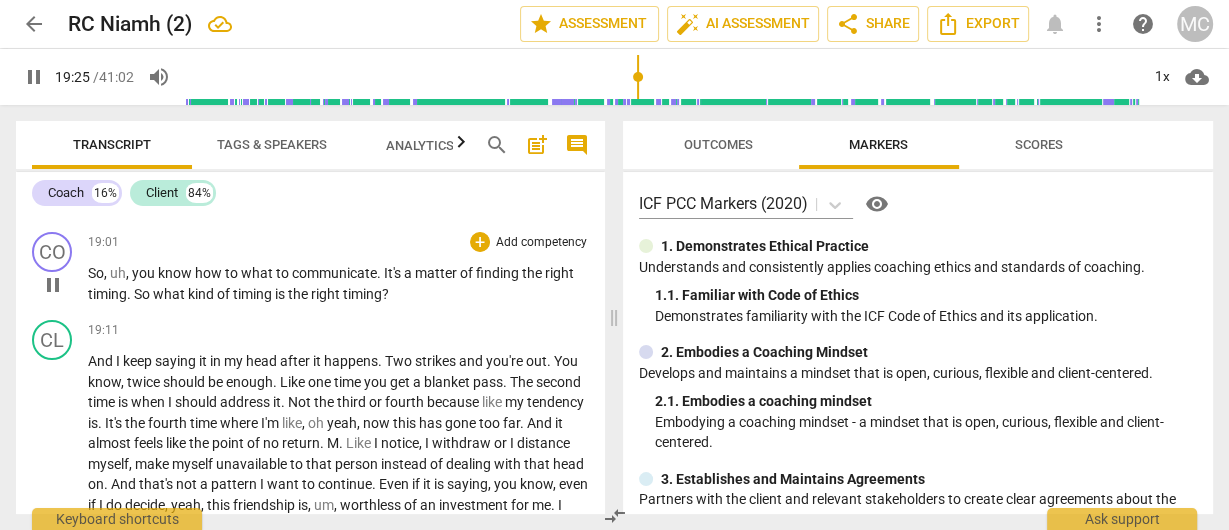 scroll, scrollTop: 6248, scrollLeft: 0, axis: vertical 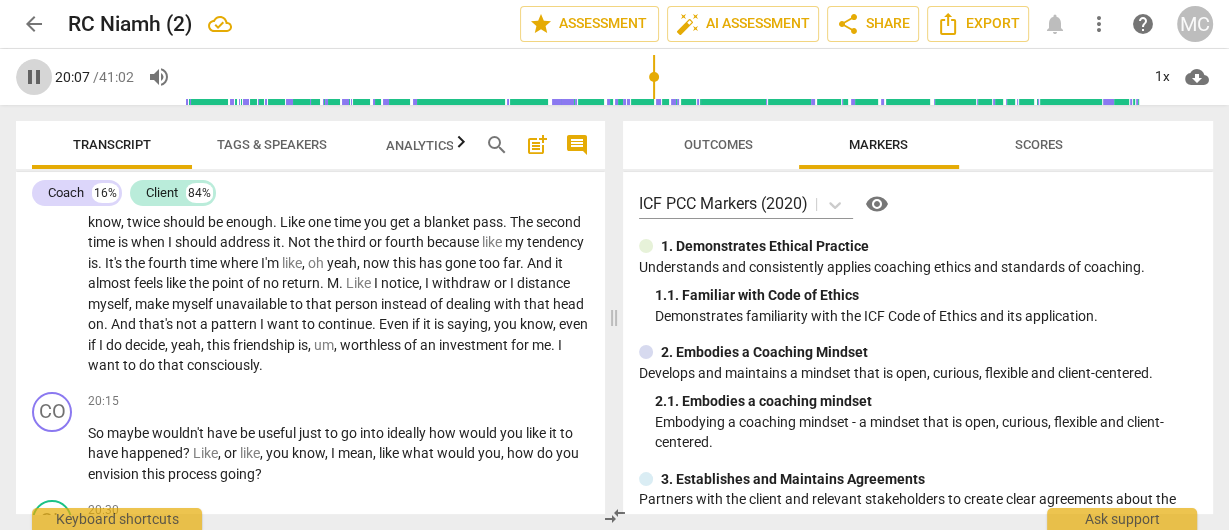 click on "pause" at bounding box center (34, 77) 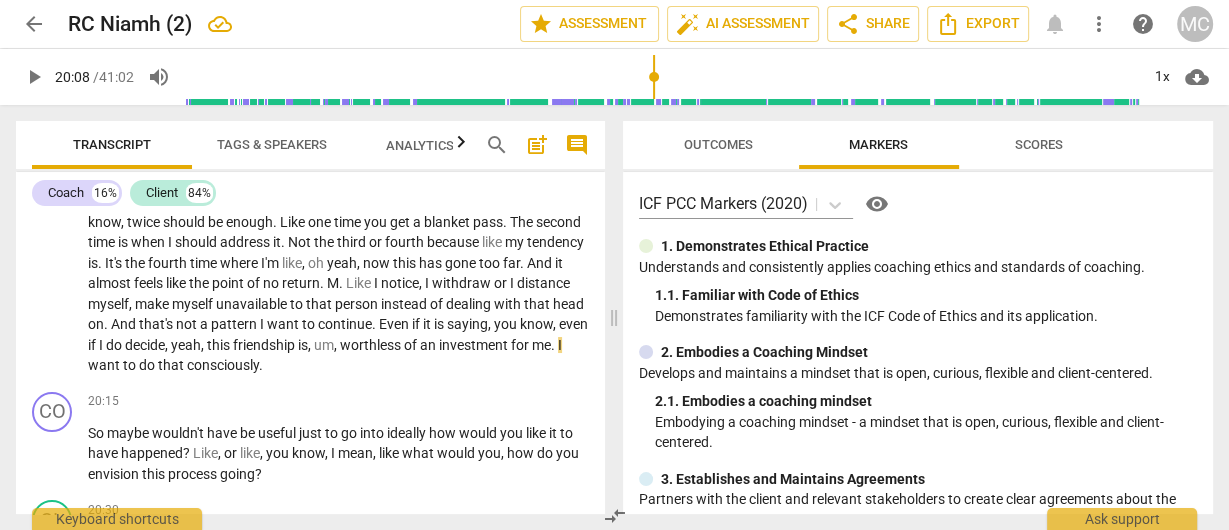 click on "play_arrow" at bounding box center (34, 77) 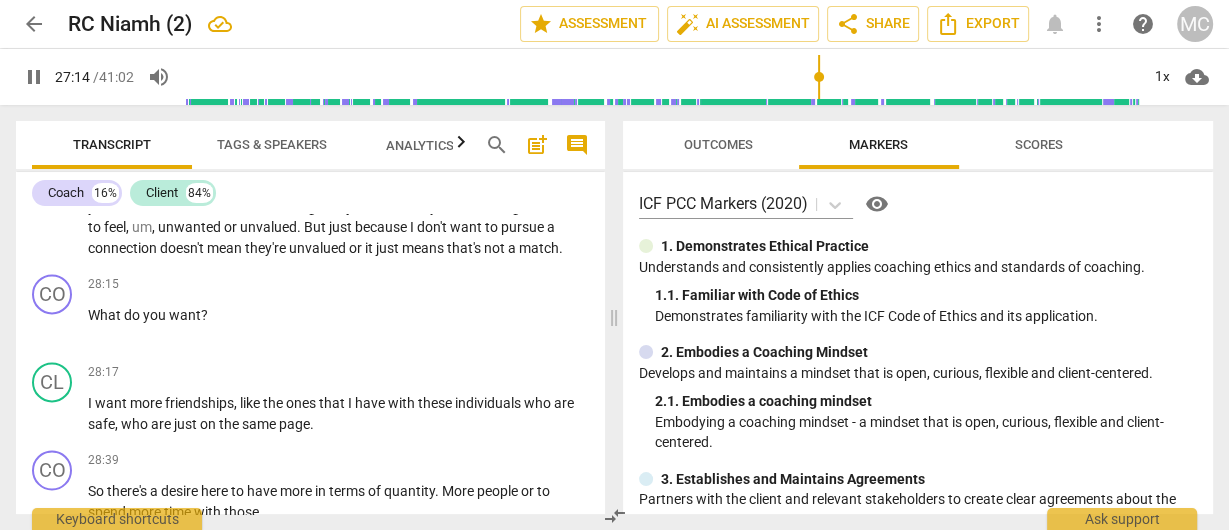 scroll, scrollTop: 8421, scrollLeft: 0, axis: vertical 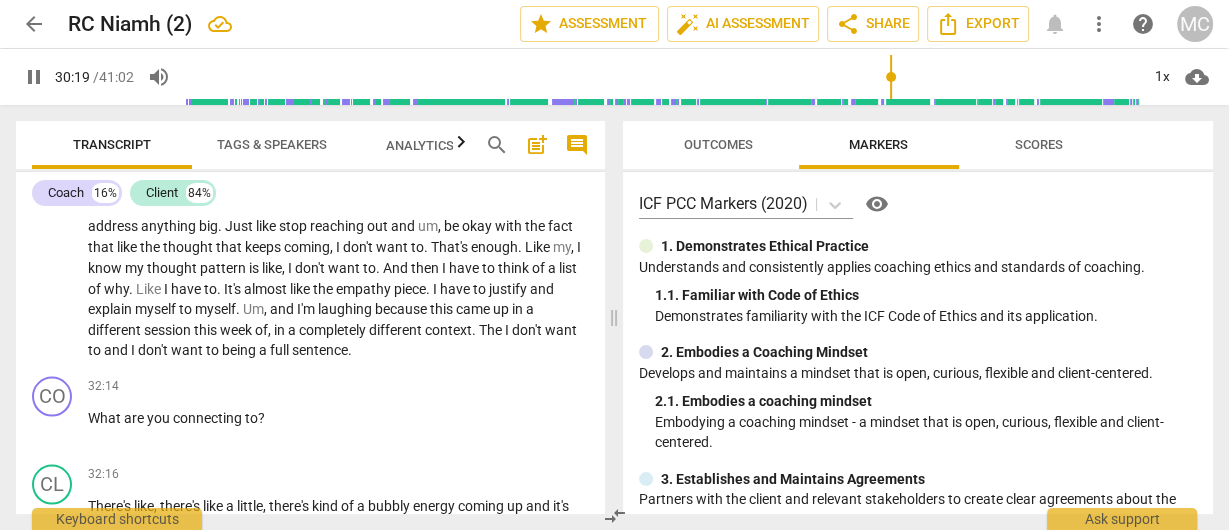 click on "pause" at bounding box center (34, 77) 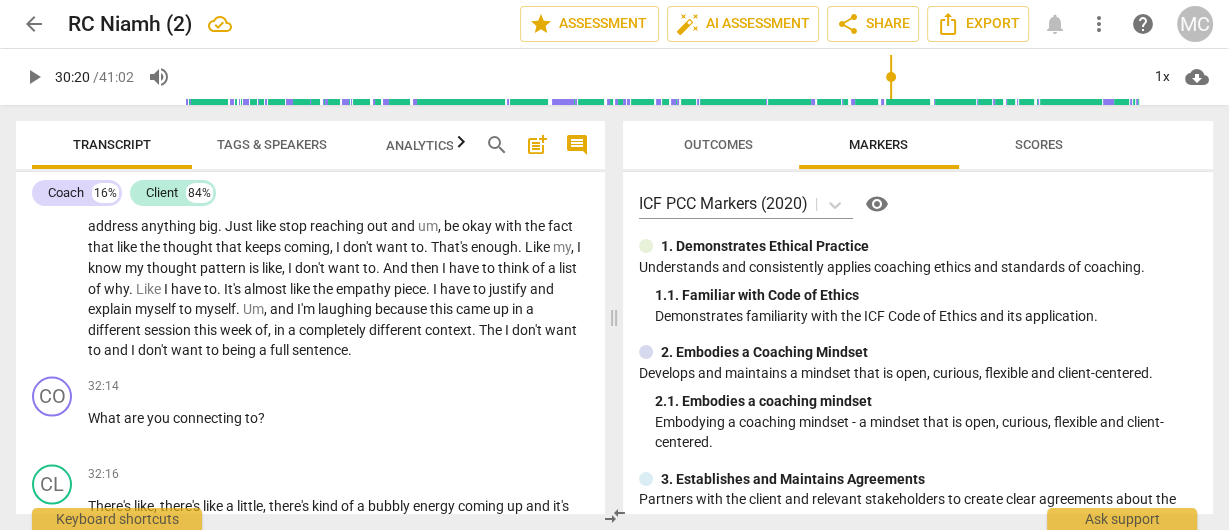 type on "1820" 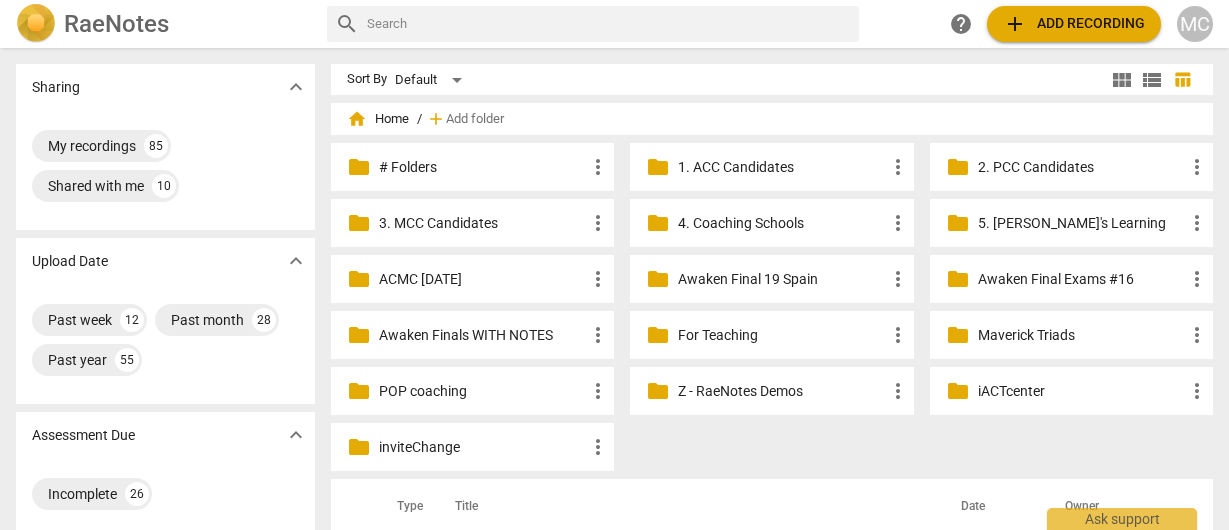 scroll, scrollTop: 0, scrollLeft: 0, axis: both 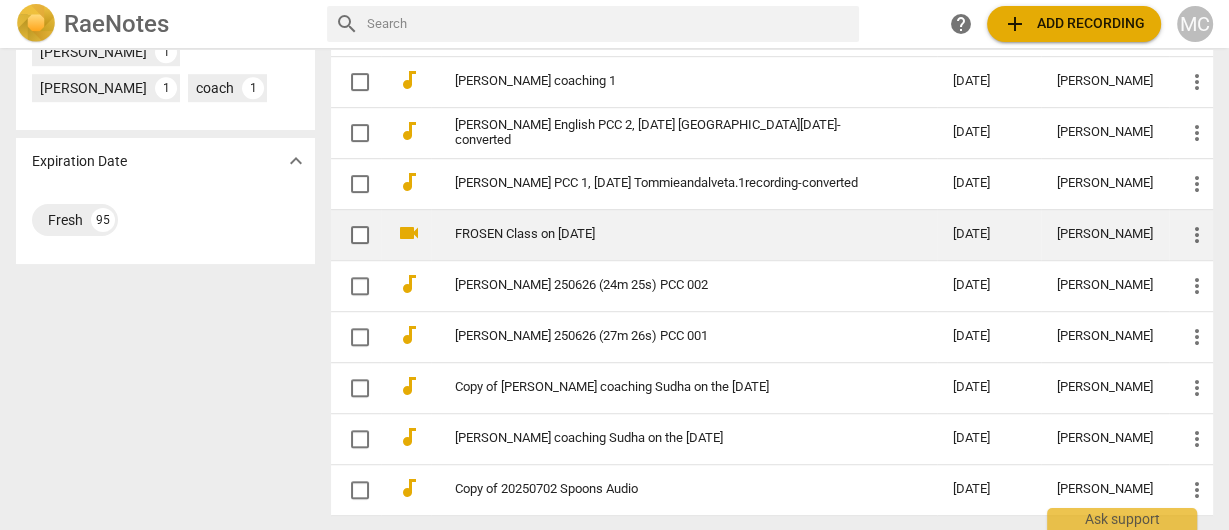 click on "FROSEN Class on [DATE]" at bounding box center (668, 234) 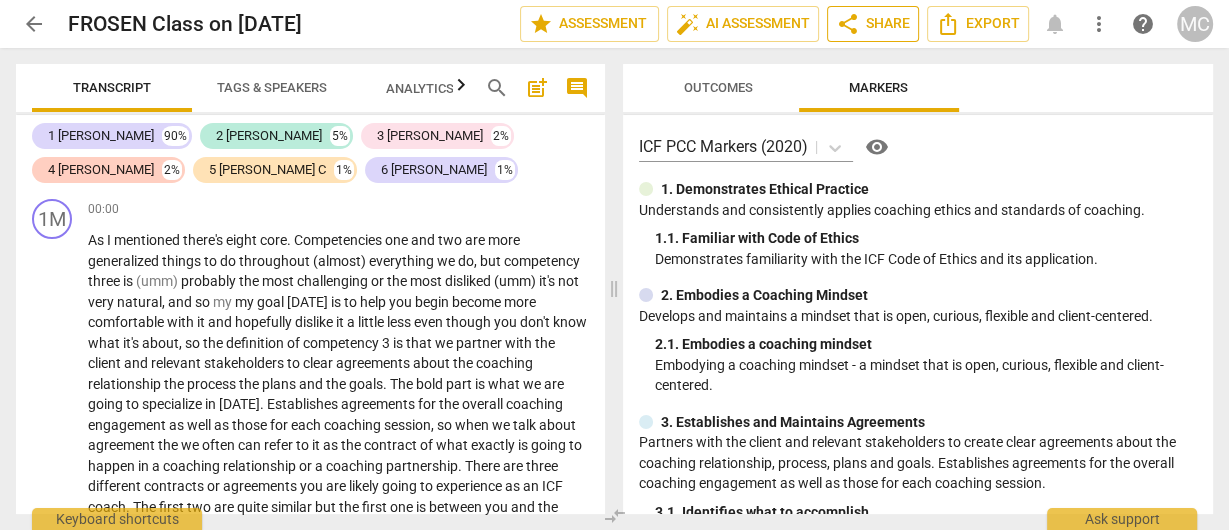 click on "share    Share" at bounding box center [873, 24] 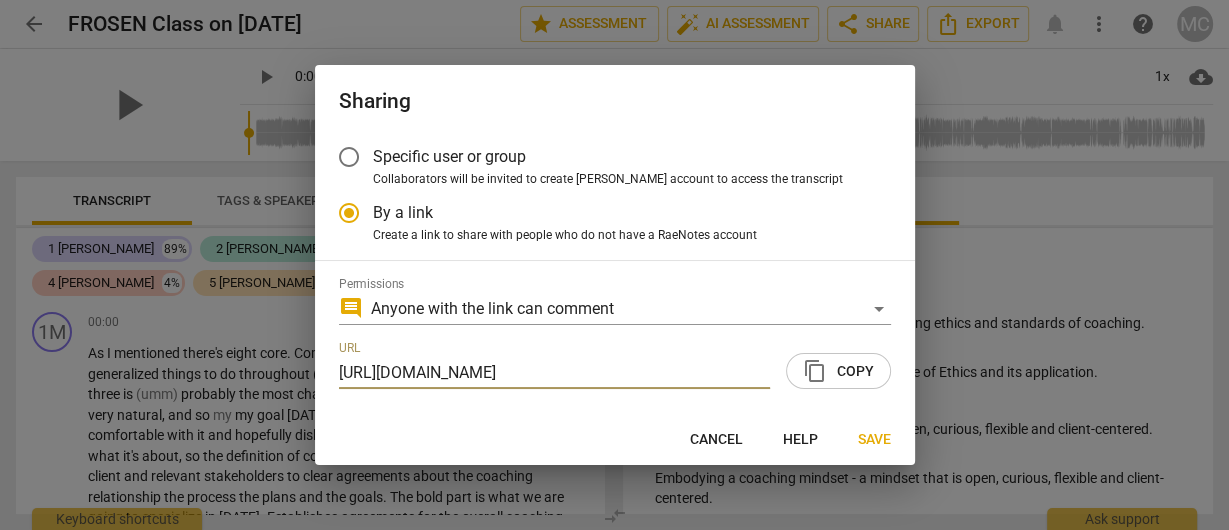 radio on "false" 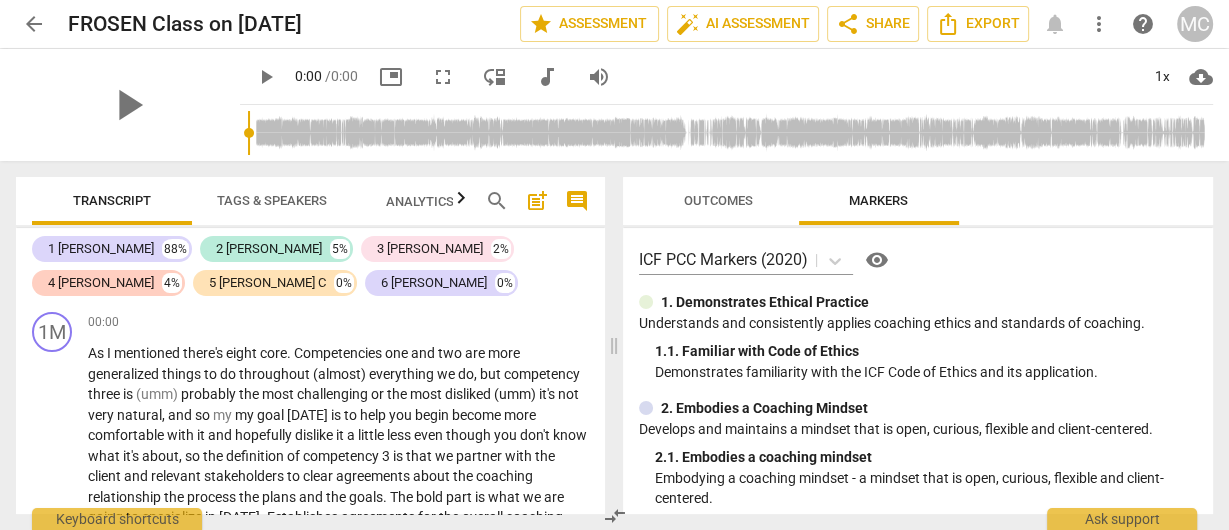 scroll, scrollTop: 0, scrollLeft: 0, axis: both 